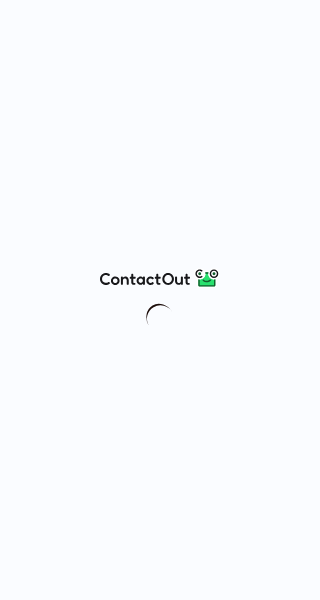 scroll, scrollTop: 0, scrollLeft: 0, axis: both 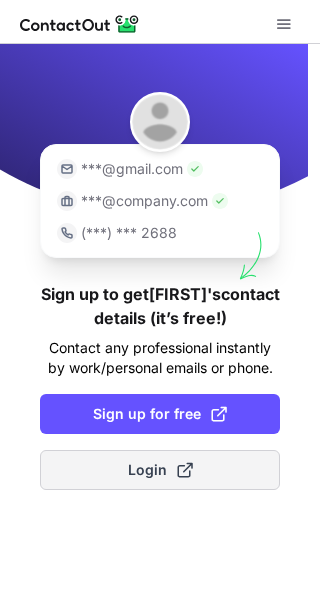 click on "Login" at bounding box center [160, 470] 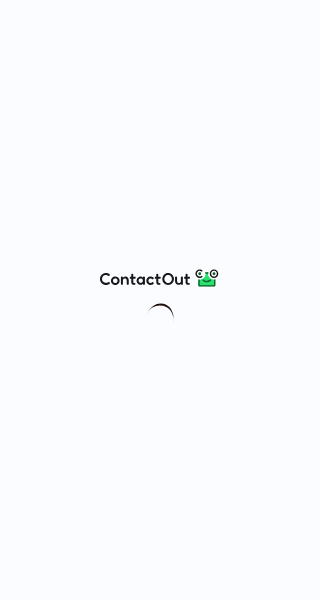 scroll, scrollTop: 0, scrollLeft: 0, axis: both 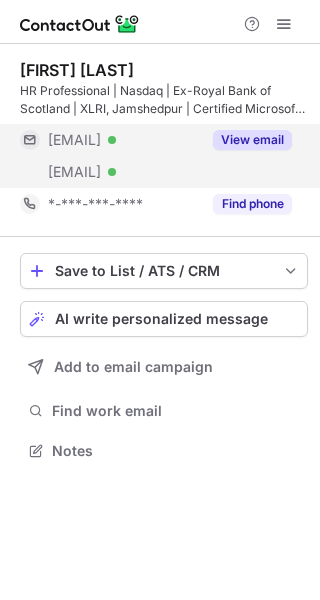 click on "View email" at bounding box center (252, 140) 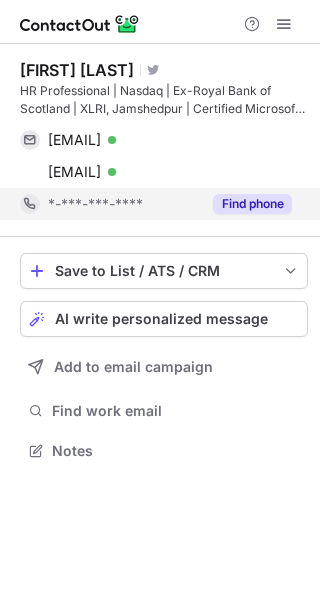 click on "Find phone" at bounding box center [252, 204] 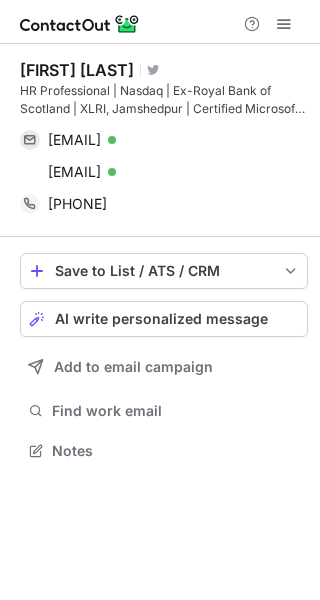 click on "Ashwinkumar Poojary" at bounding box center [77, 70] 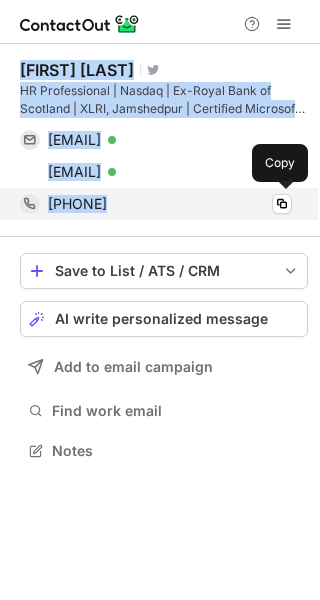 drag, startPoint x: 23, startPoint y: 68, endPoint x: 155, endPoint y: 203, distance: 188.80943 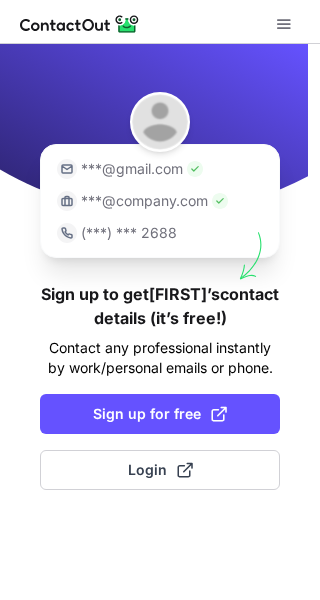 scroll, scrollTop: 0, scrollLeft: 0, axis: both 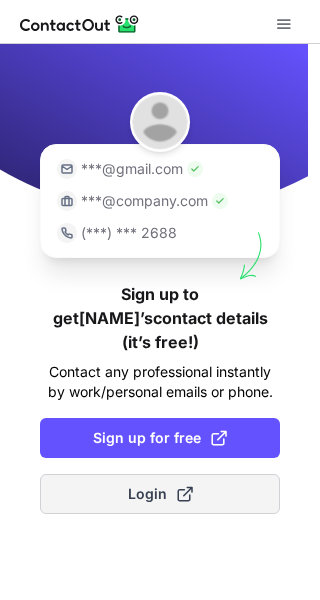 click on "Login" at bounding box center [160, 494] 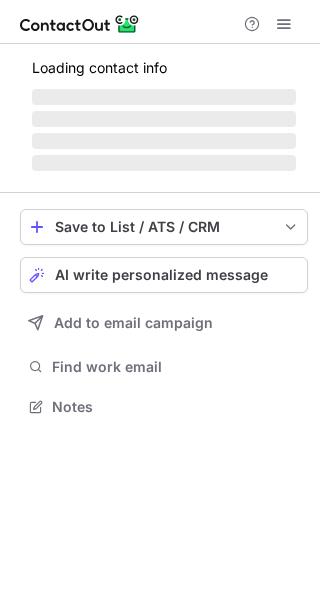 scroll, scrollTop: 0, scrollLeft: 0, axis: both 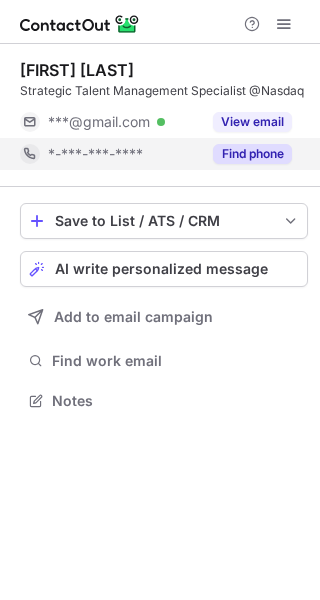 click on "Find phone" at bounding box center (252, 154) 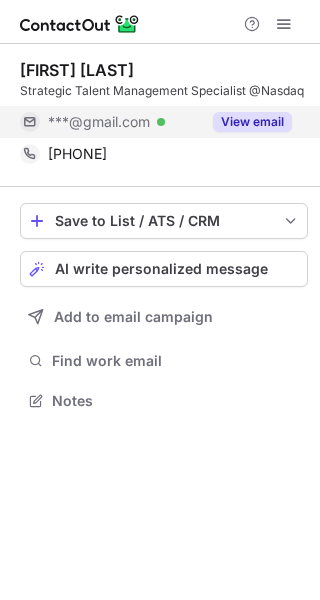 click on "View email" at bounding box center [252, 122] 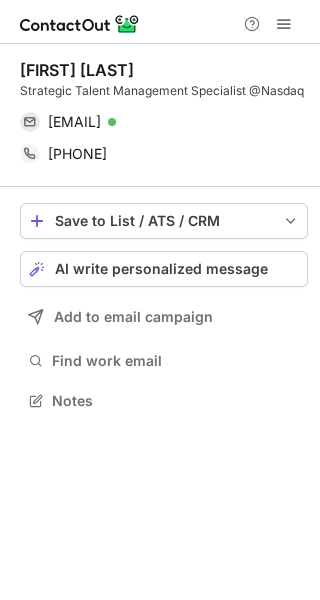 click on "[FIRST] [LAST]" at bounding box center (77, 70) 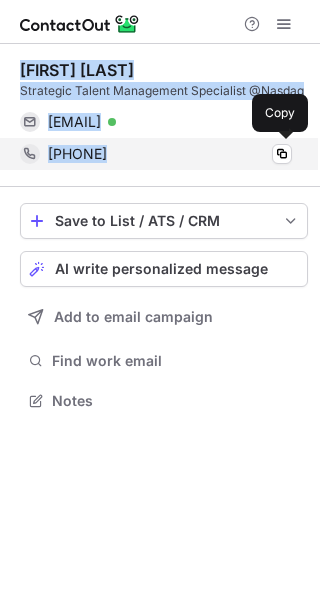 drag, startPoint x: 24, startPoint y: 62, endPoint x: 171, endPoint y: 151, distance: 171.84296 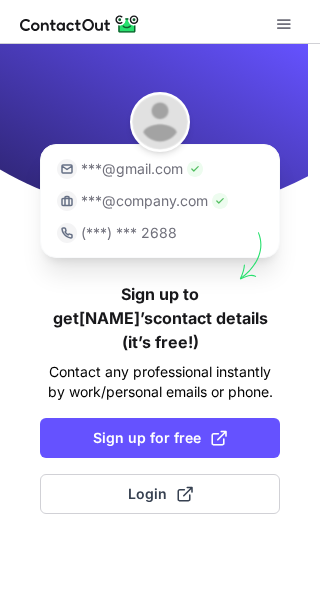 scroll, scrollTop: 0, scrollLeft: 0, axis: both 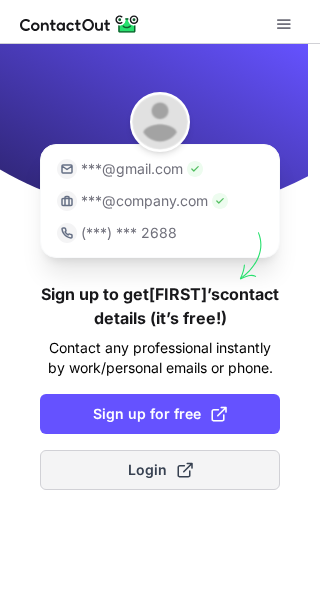 click on "Login" at bounding box center (160, 470) 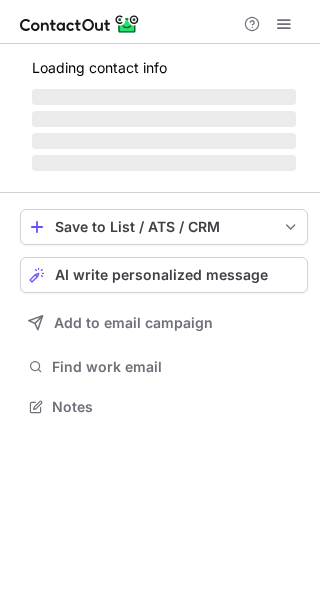 scroll, scrollTop: 0, scrollLeft: 0, axis: both 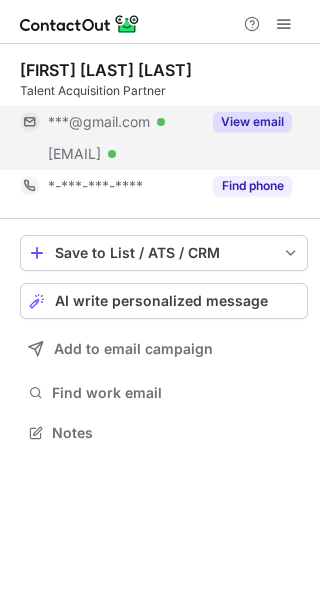 click on "View email" at bounding box center [252, 122] 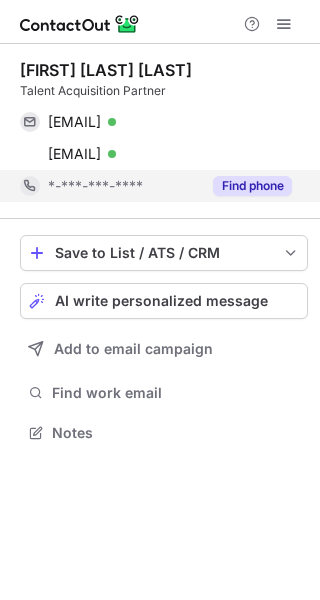 click on "Find phone" at bounding box center (252, 186) 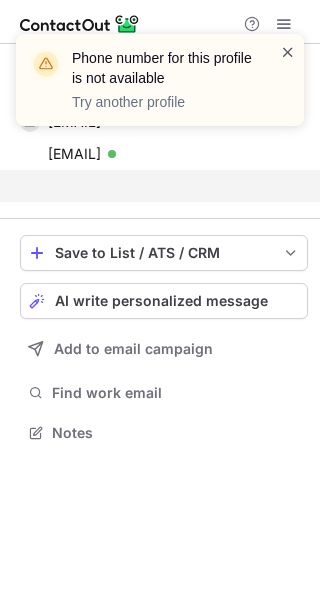 click at bounding box center [288, 52] 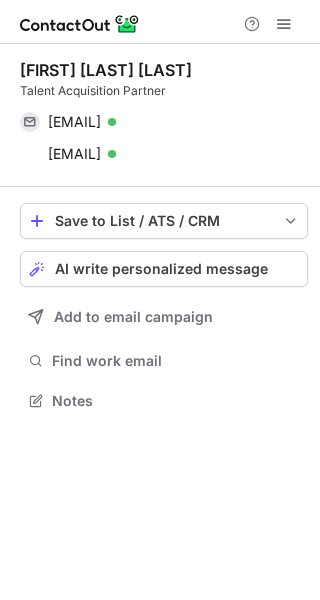 click on "[FIRST] [LAST] [LAST]" at bounding box center (106, 70) 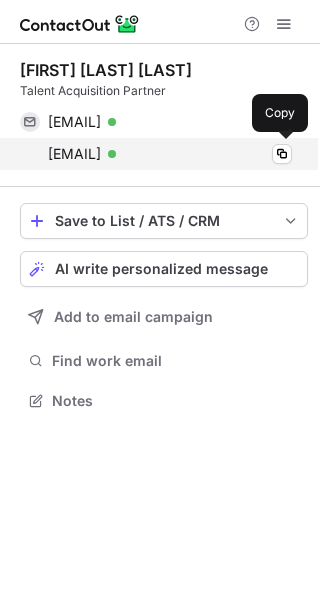 drag, startPoint x: 19, startPoint y: 70, endPoint x: 218, endPoint y: 145, distance: 212.66405 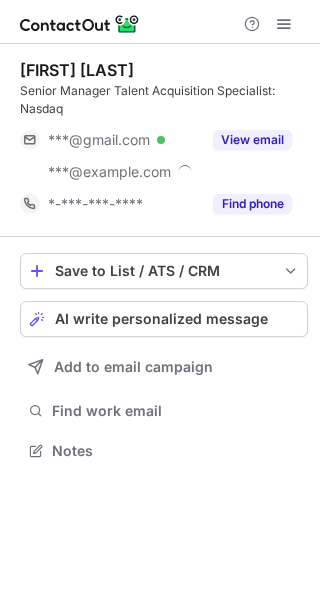 scroll, scrollTop: 0, scrollLeft: 0, axis: both 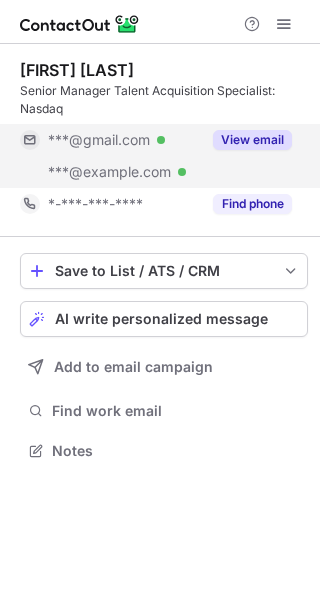 click on "View email" at bounding box center [252, 140] 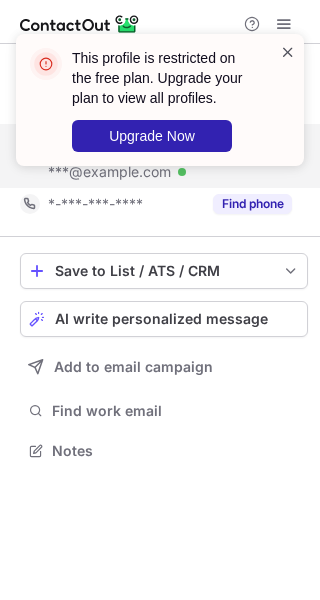 click at bounding box center [288, 52] 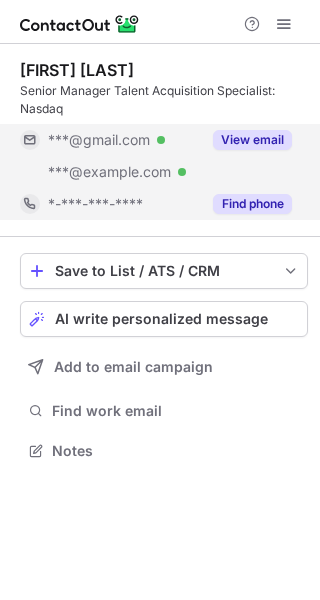 click on "Find phone" at bounding box center [252, 204] 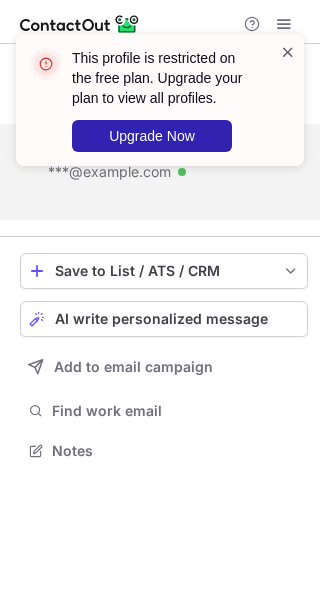click at bounding box center [288, 52] 